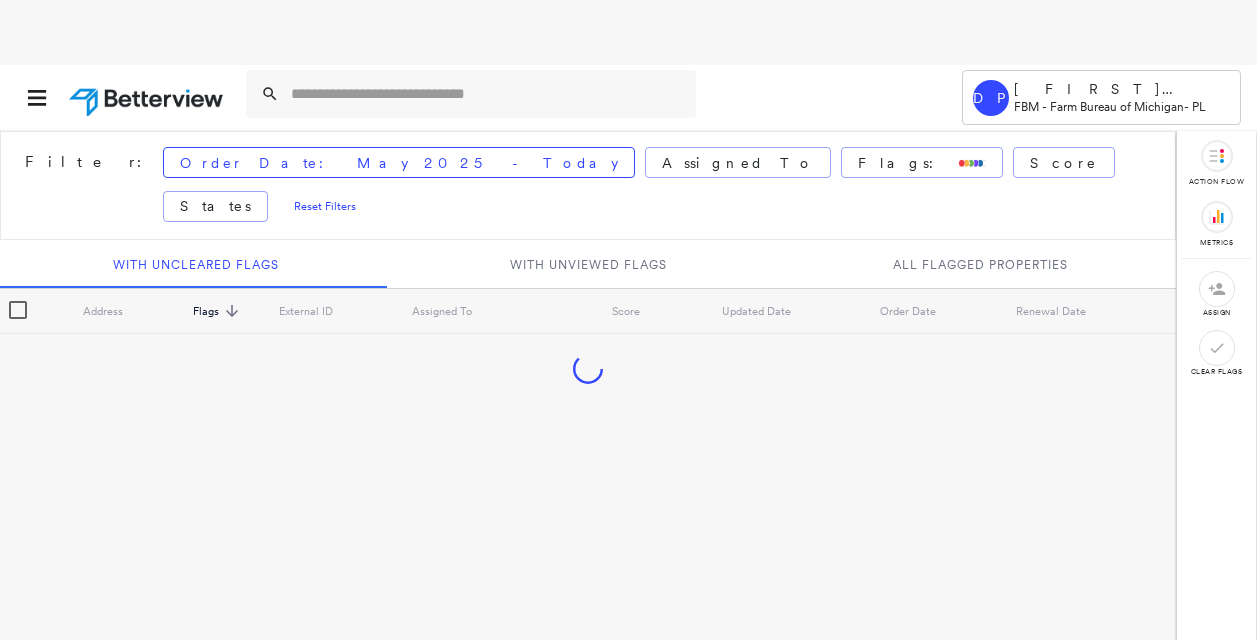 scroll, scrollTop: 0, scrollLeft: 0, axis: both 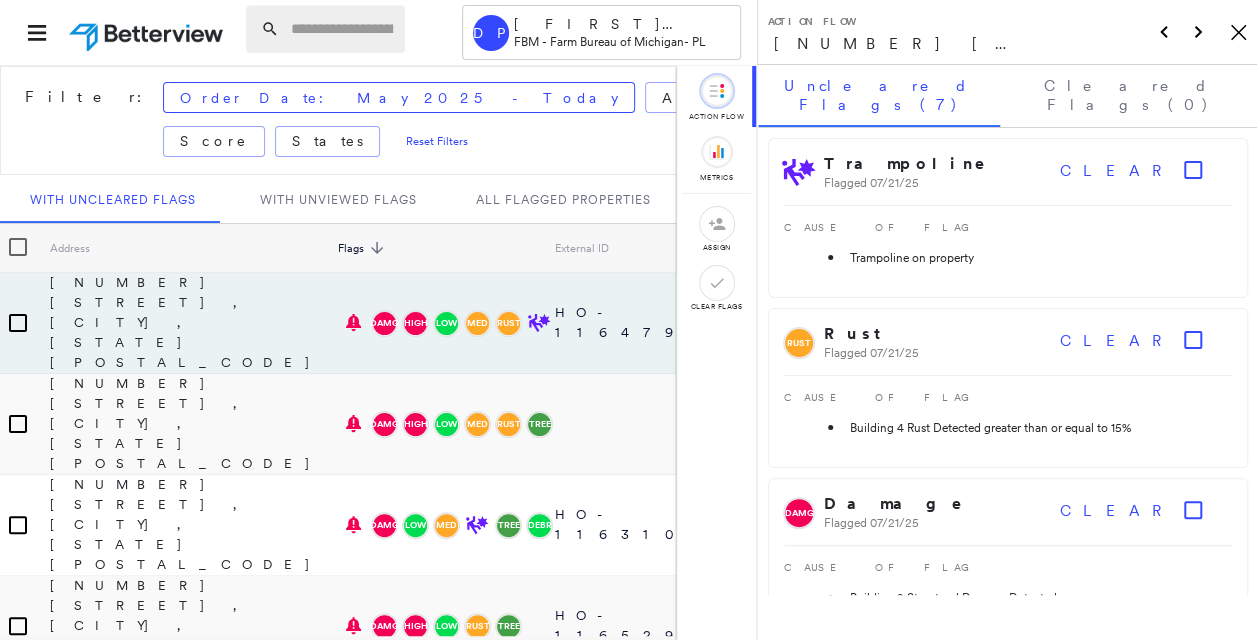 click at bounding box center [342, 29] 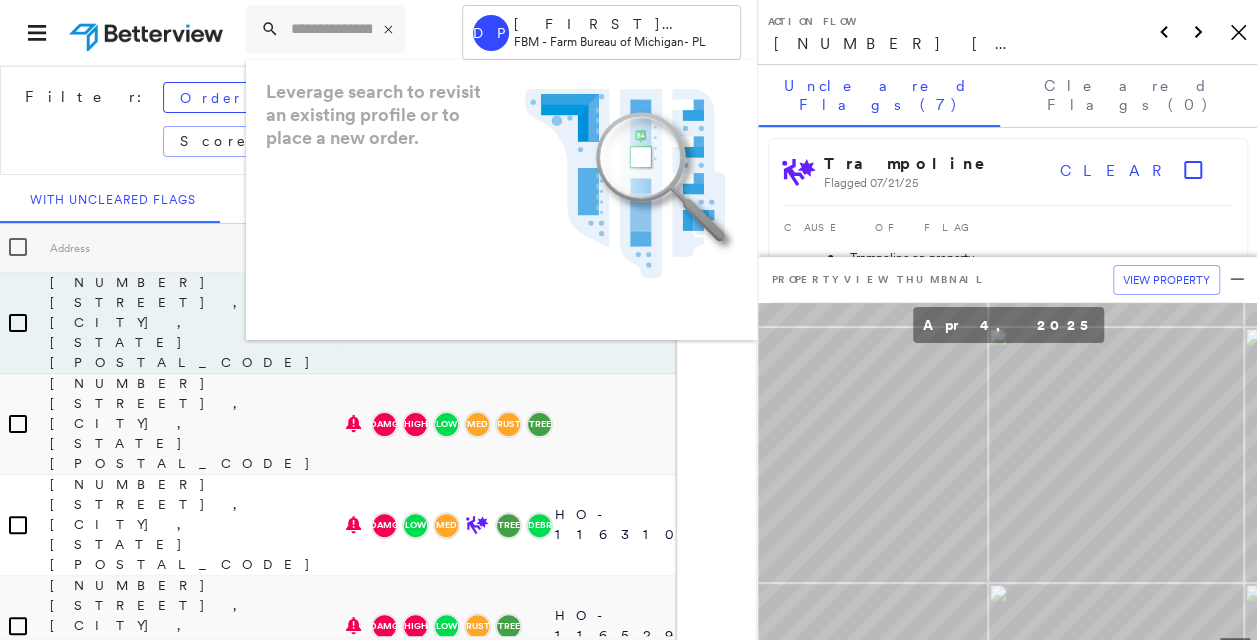 drag, startPoint x: 308, startPoint y: 31, endPoint x: 203, endPoint y: 11, distance: 106.887794 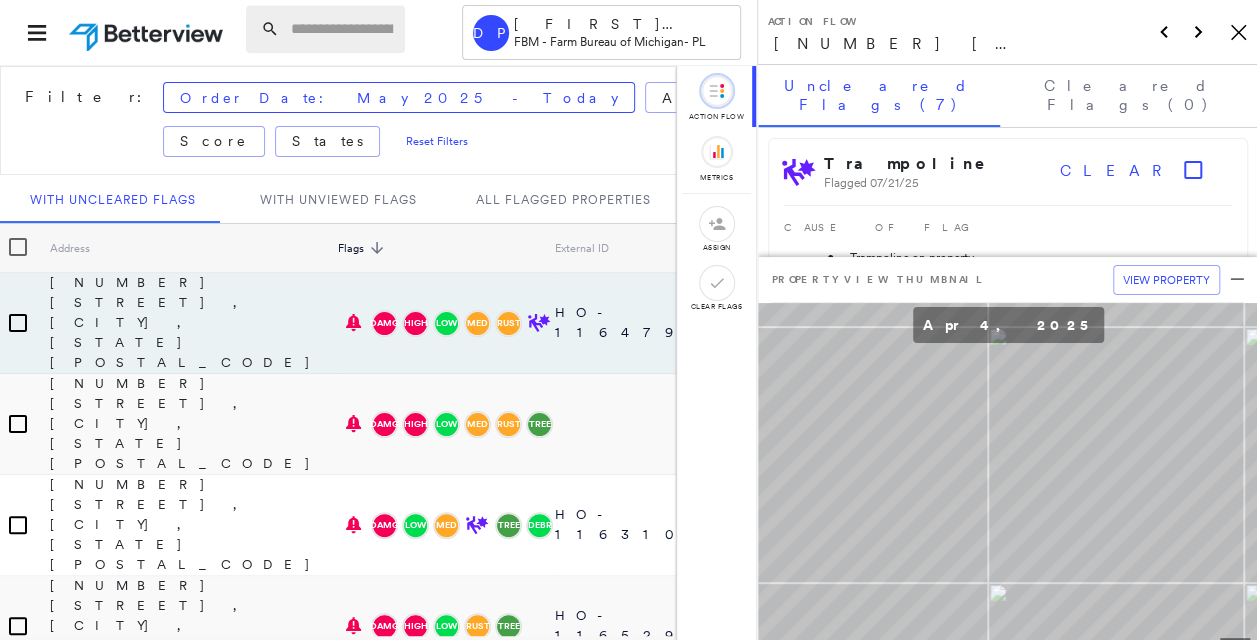 click at bounding box center [342, 29] 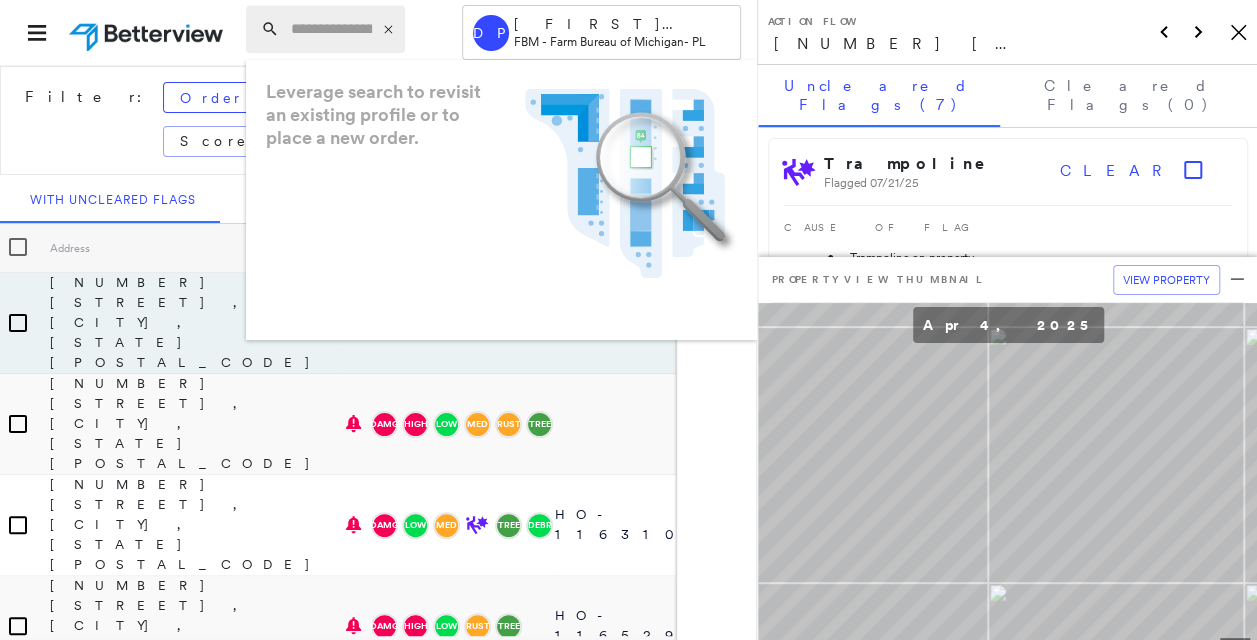 paste on "**********" 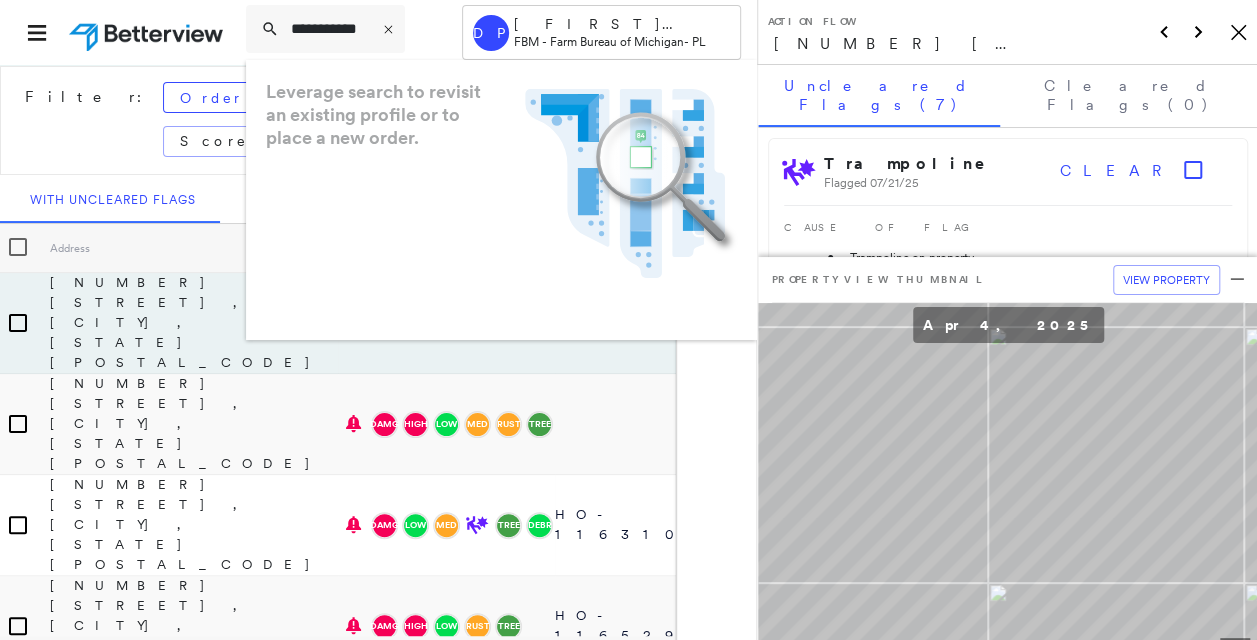 scroll, scrollTop: 0, scrollLeft: 2, axis: horizontal 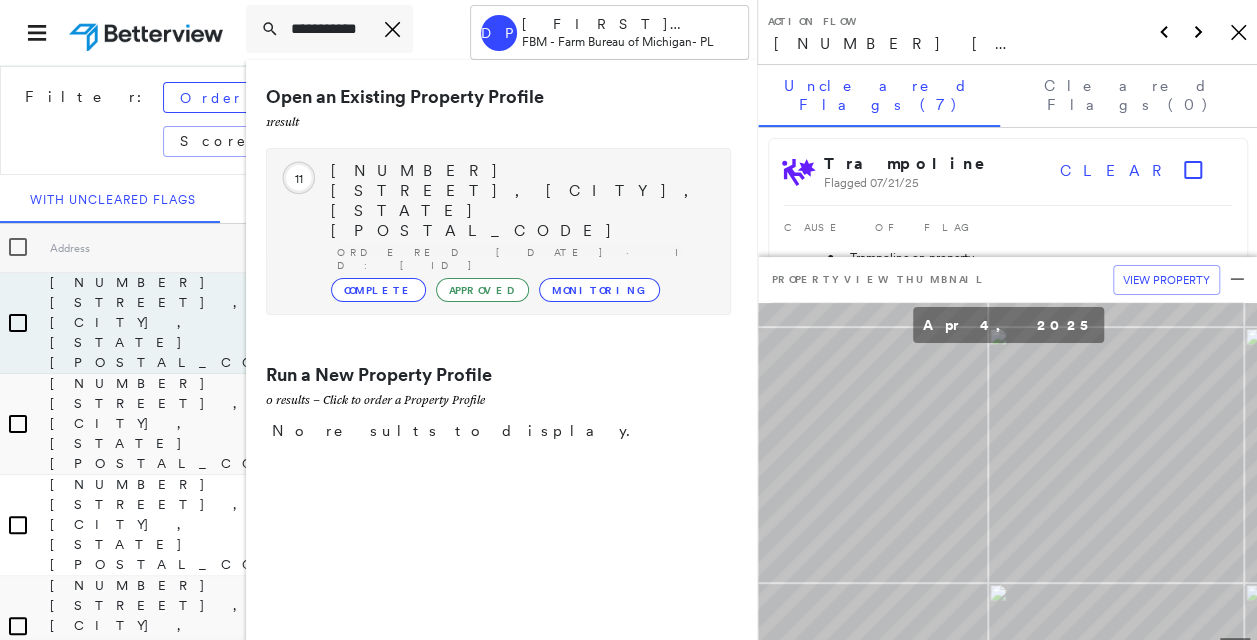 type on "**********" 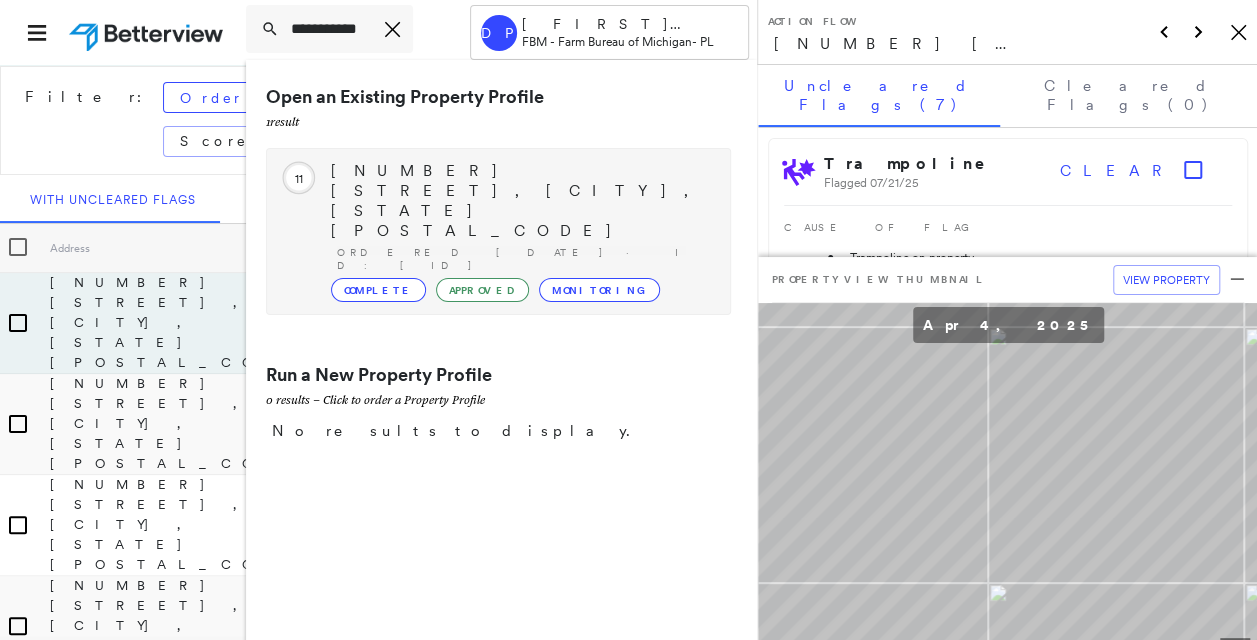 click on "[NUMBER] [STREET], [CITY], [STATE] [POSTAL_CODE]" at bounding box center [520, 201] 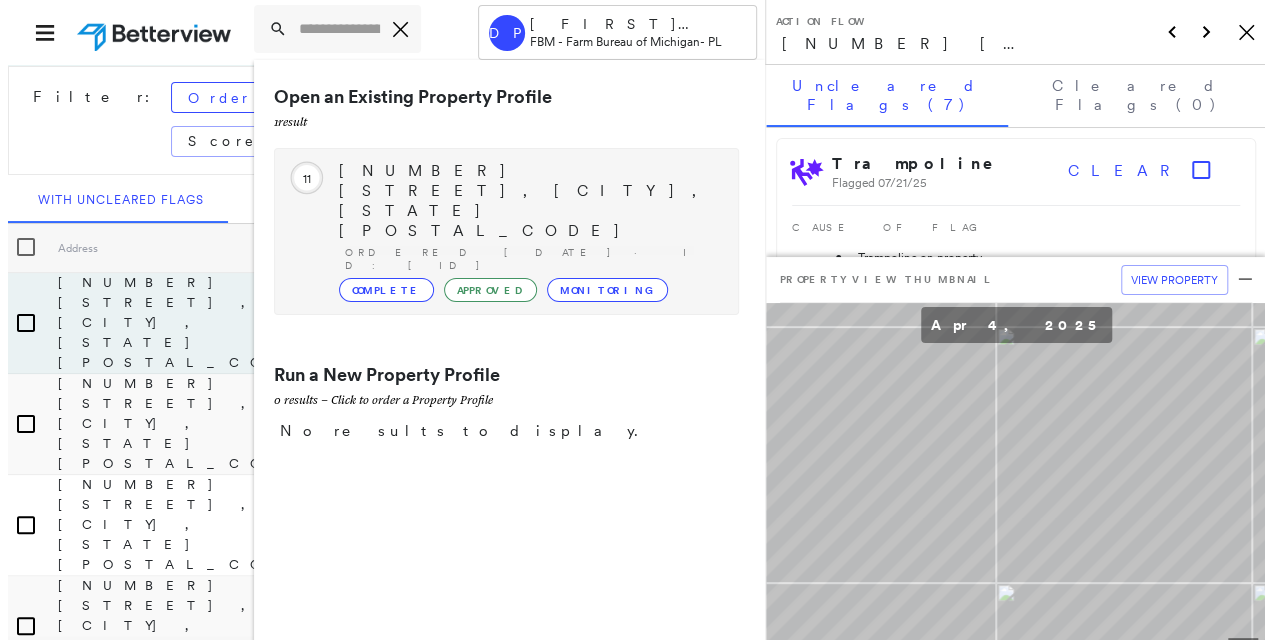 scroll, scrollTop: 0, scrollLeft: 0, axis: both 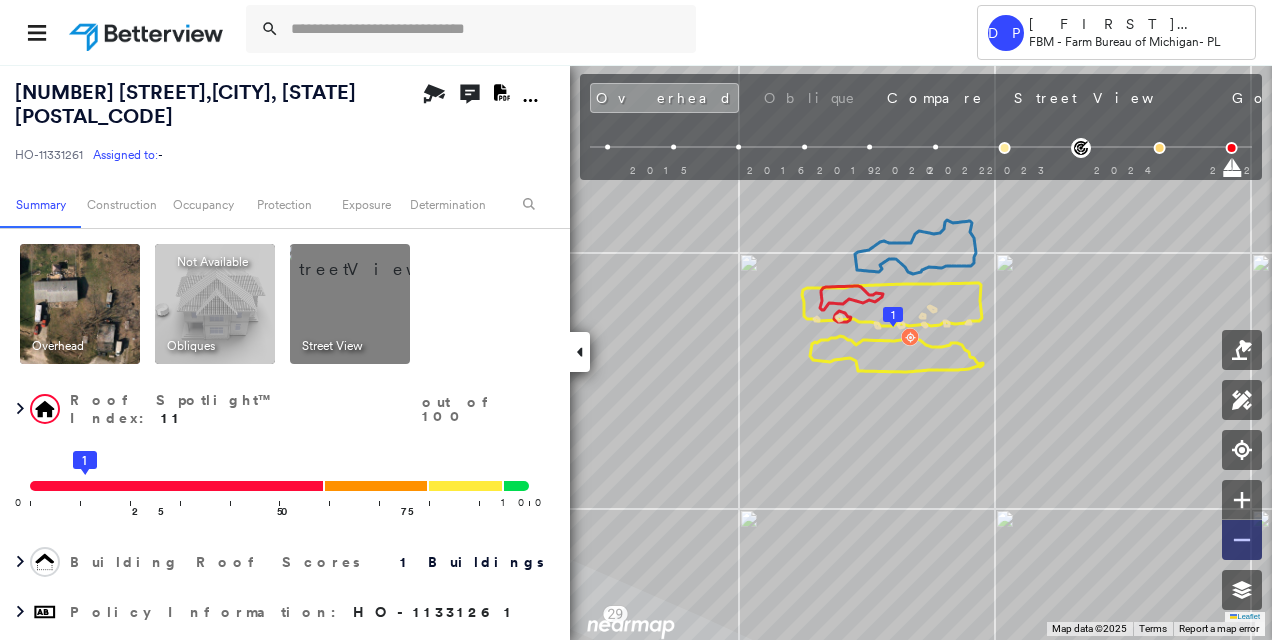click 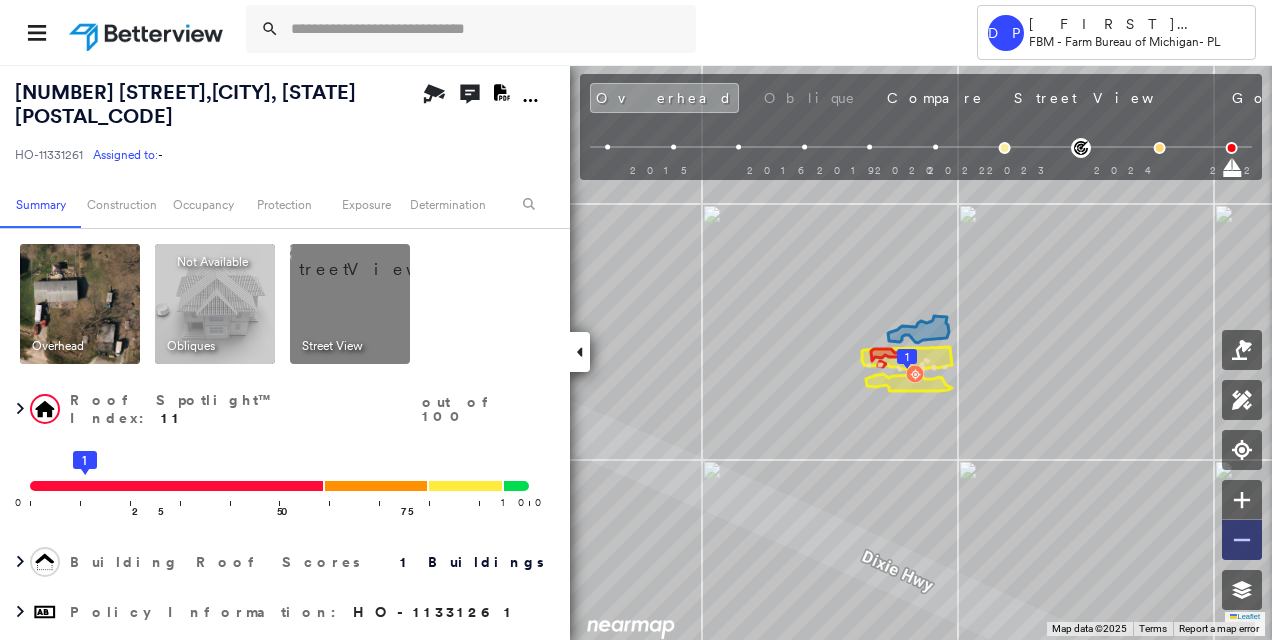 click 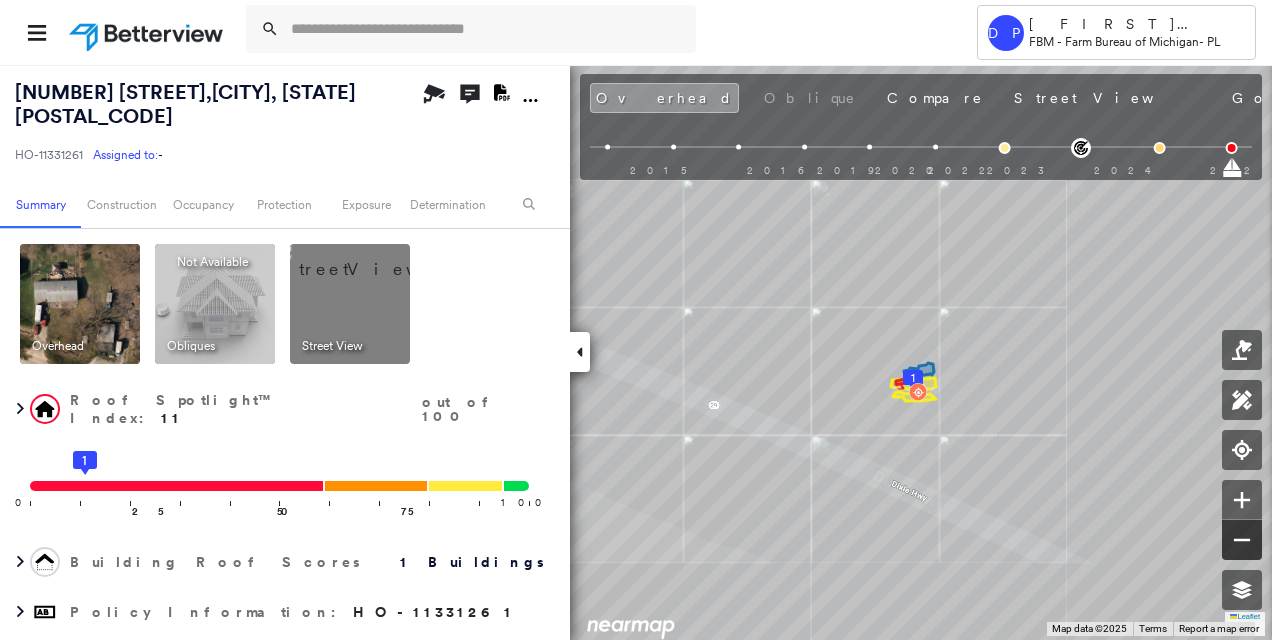 click 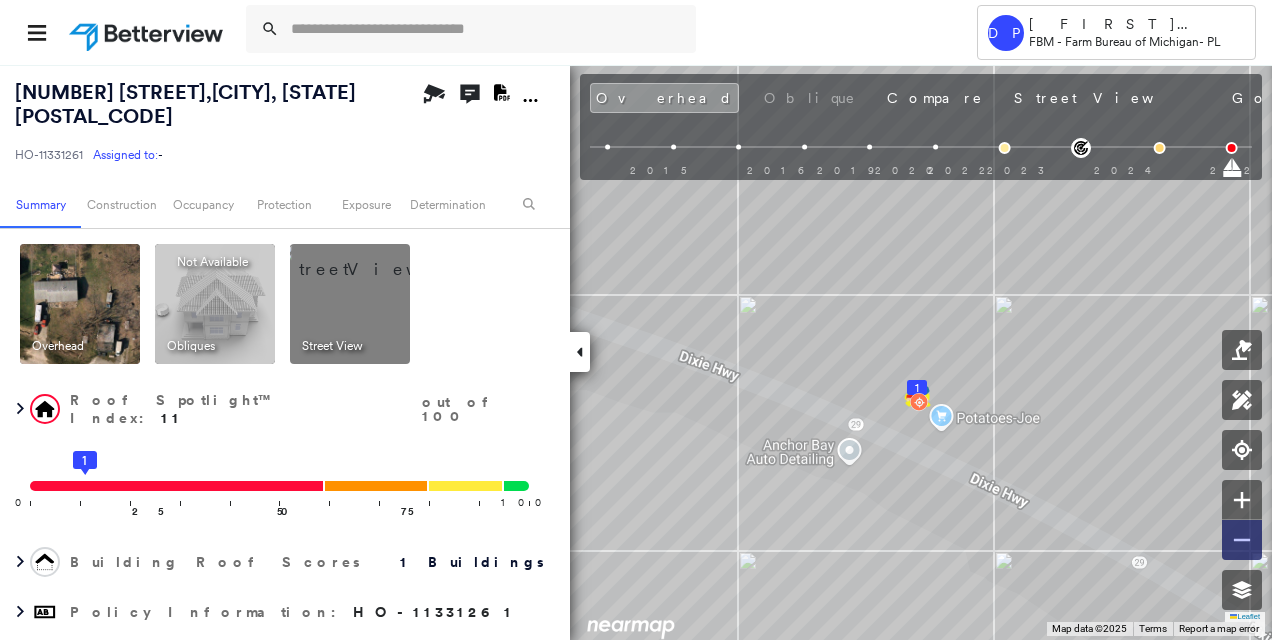 click 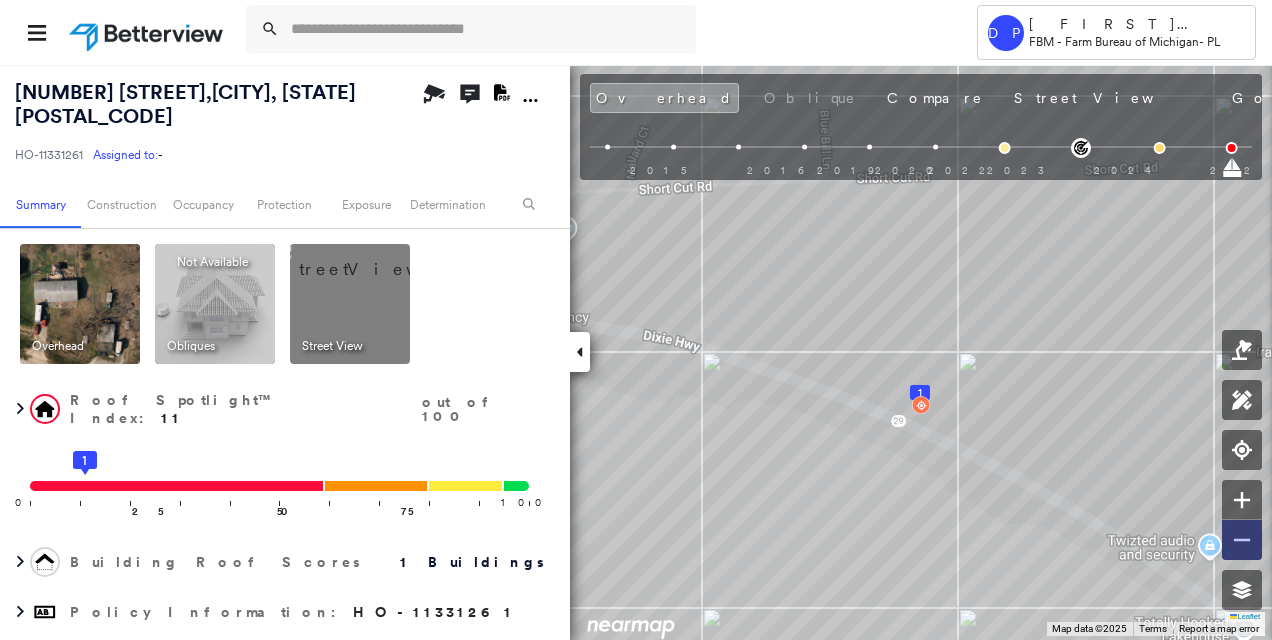 click 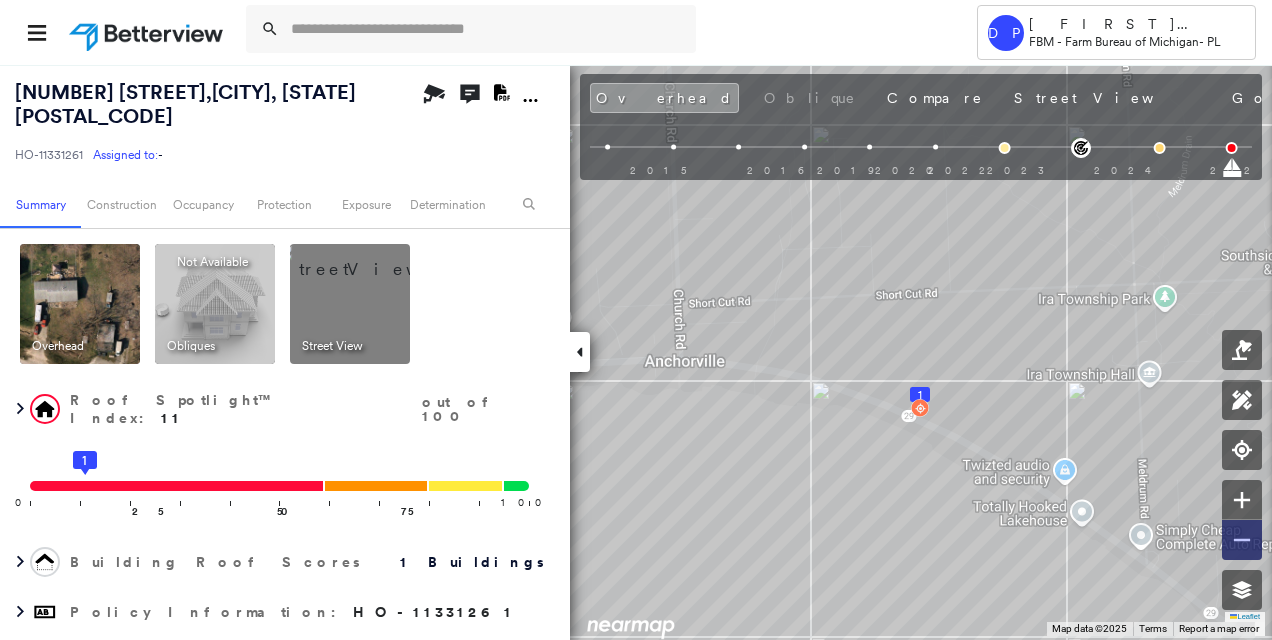 click 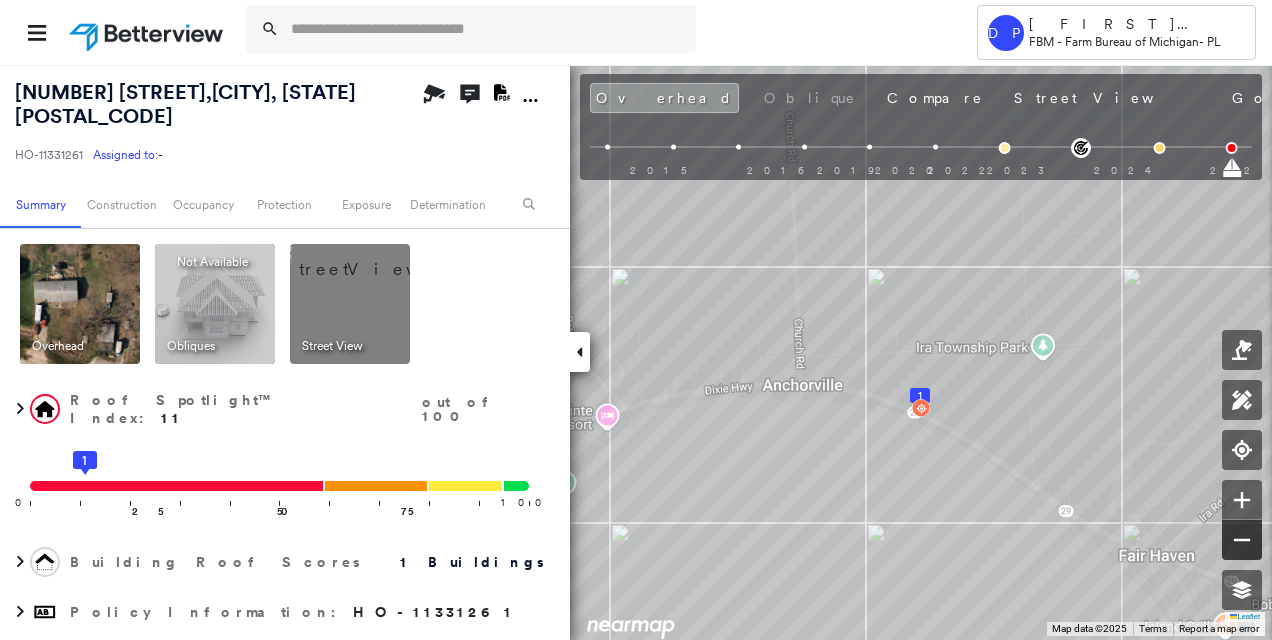 click 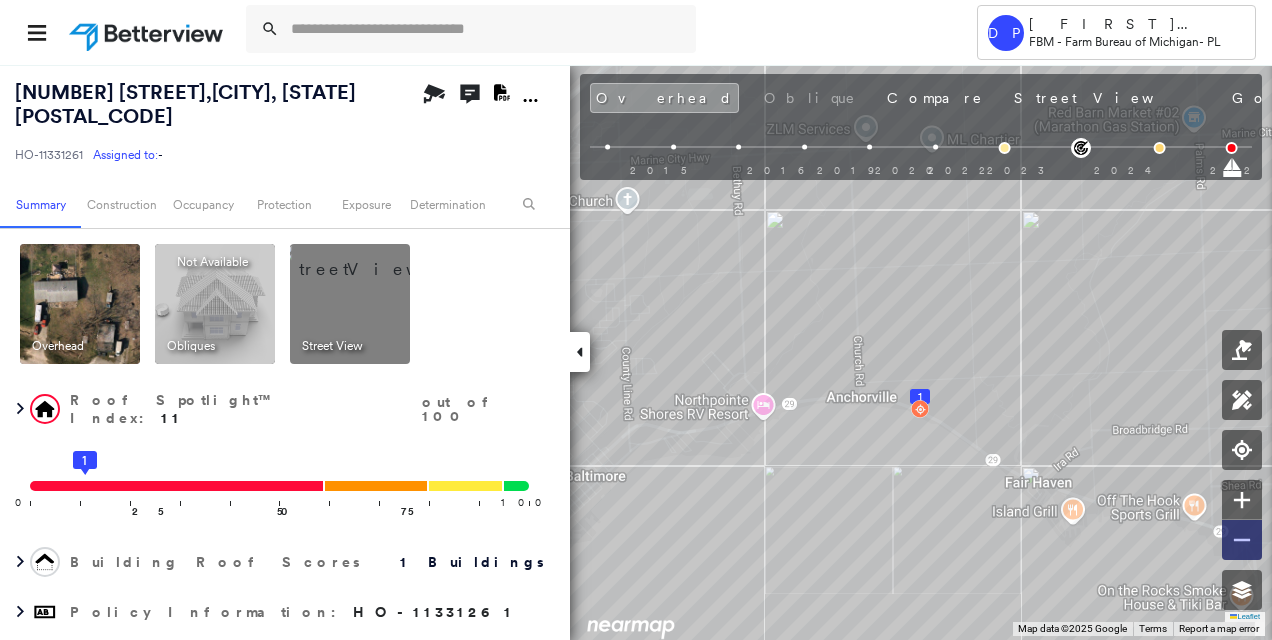 click 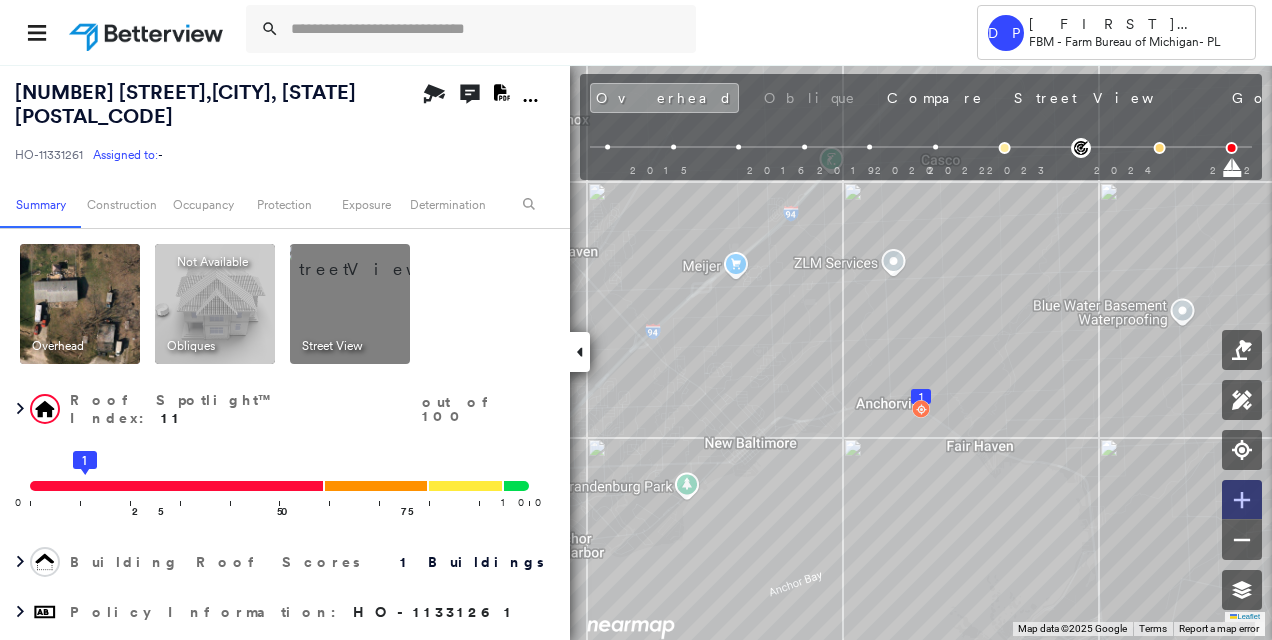 click 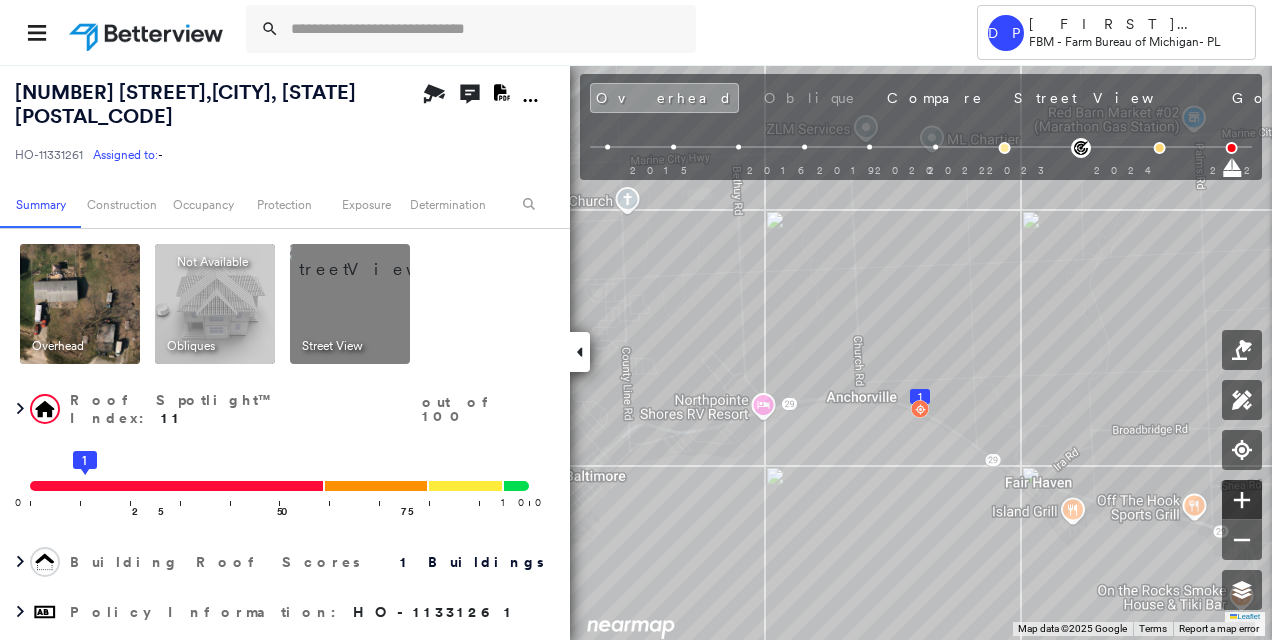 click 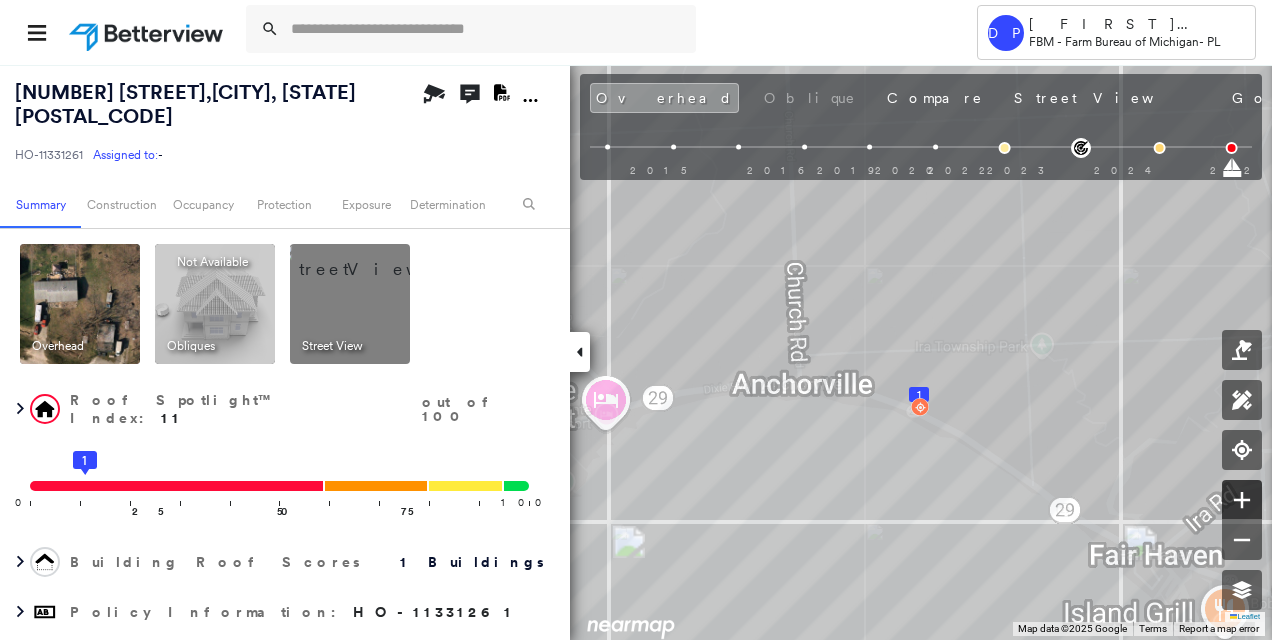 click 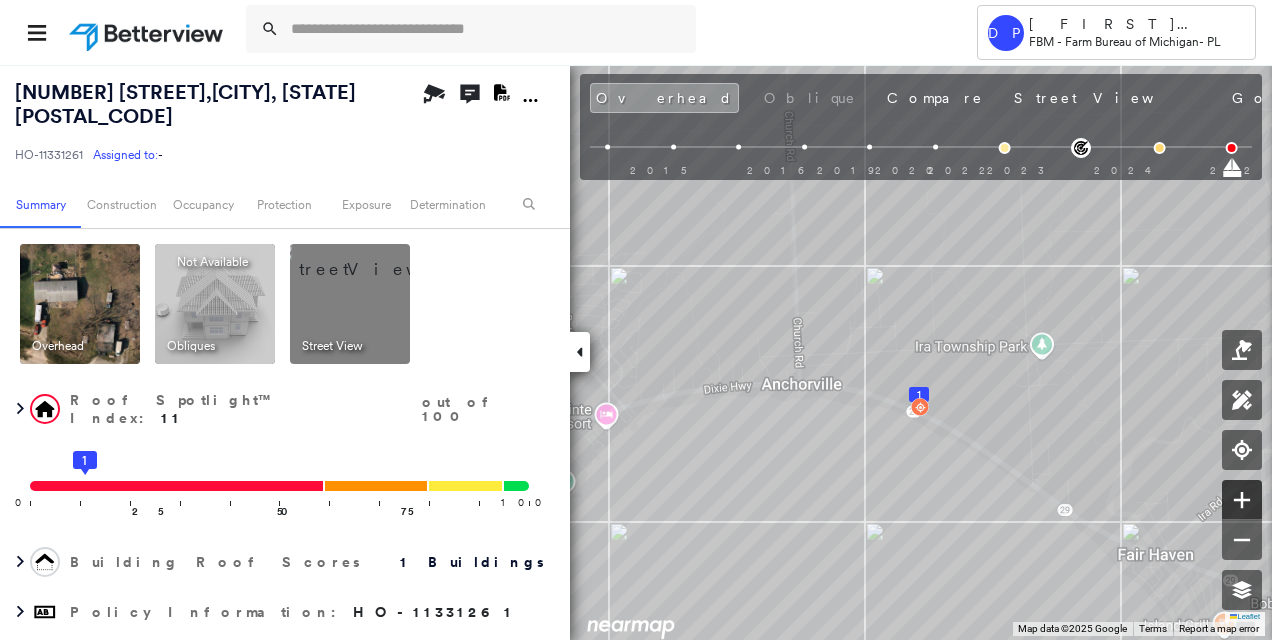 click 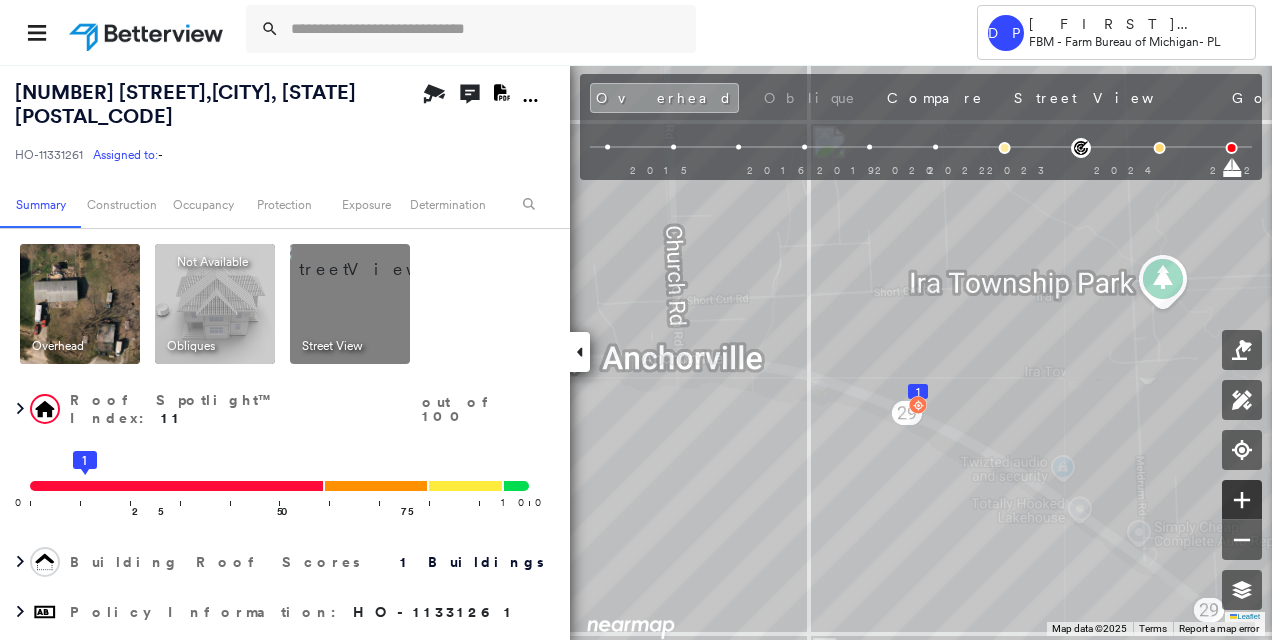 click 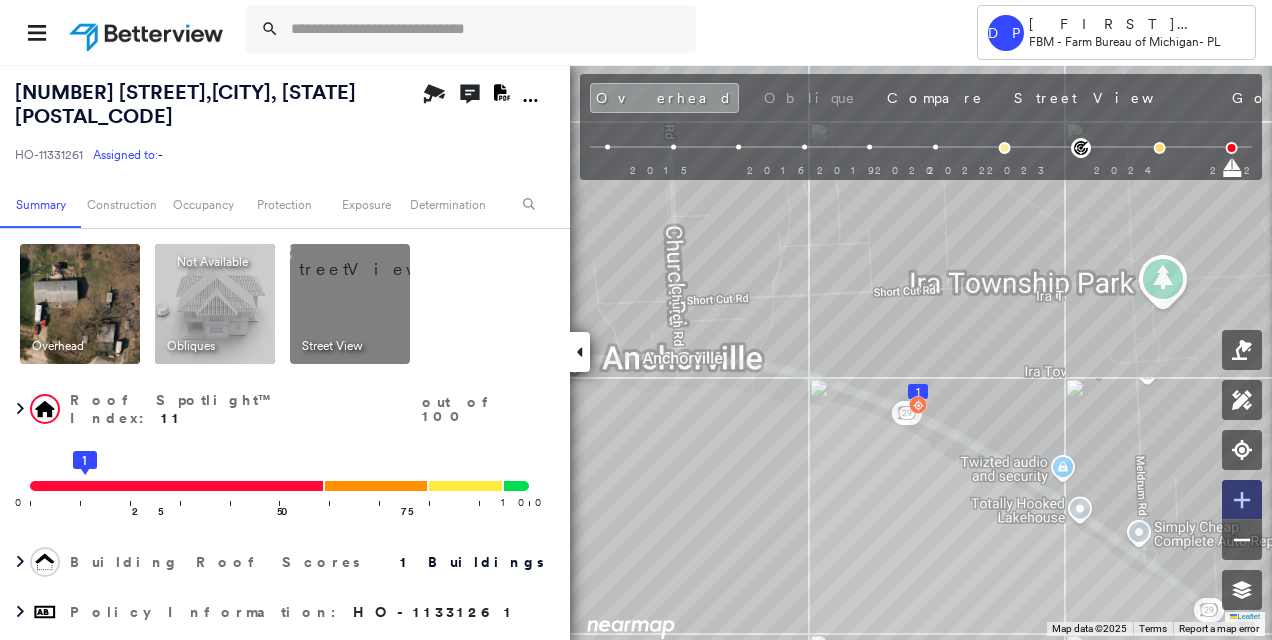 click 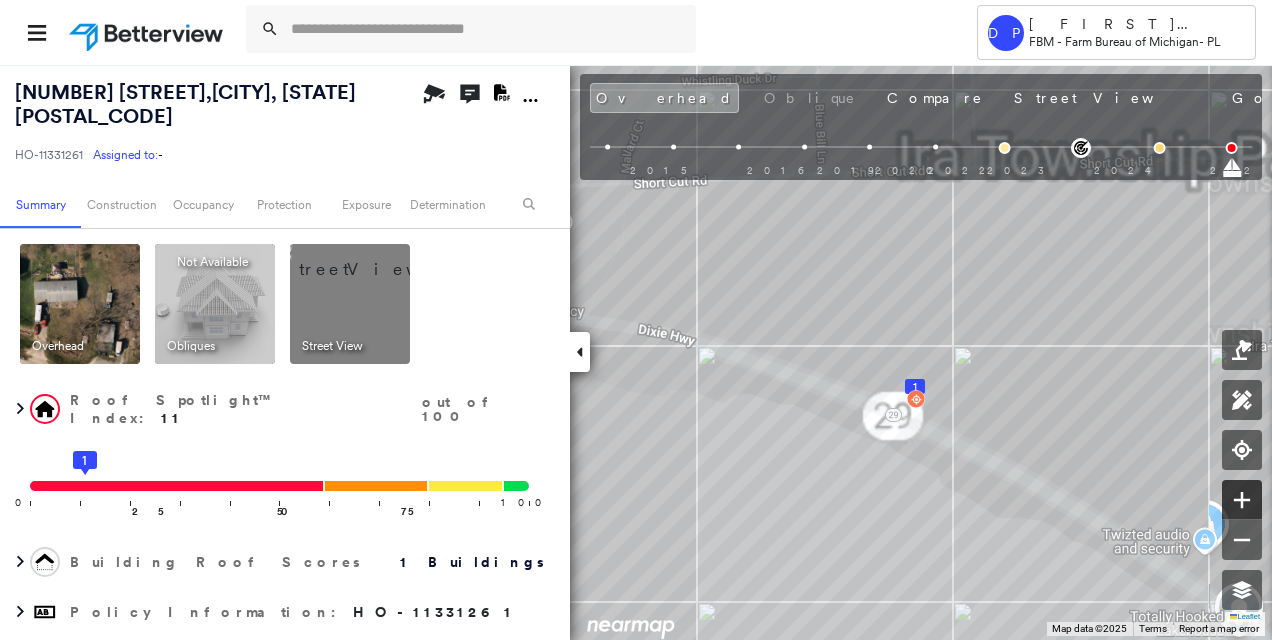 click 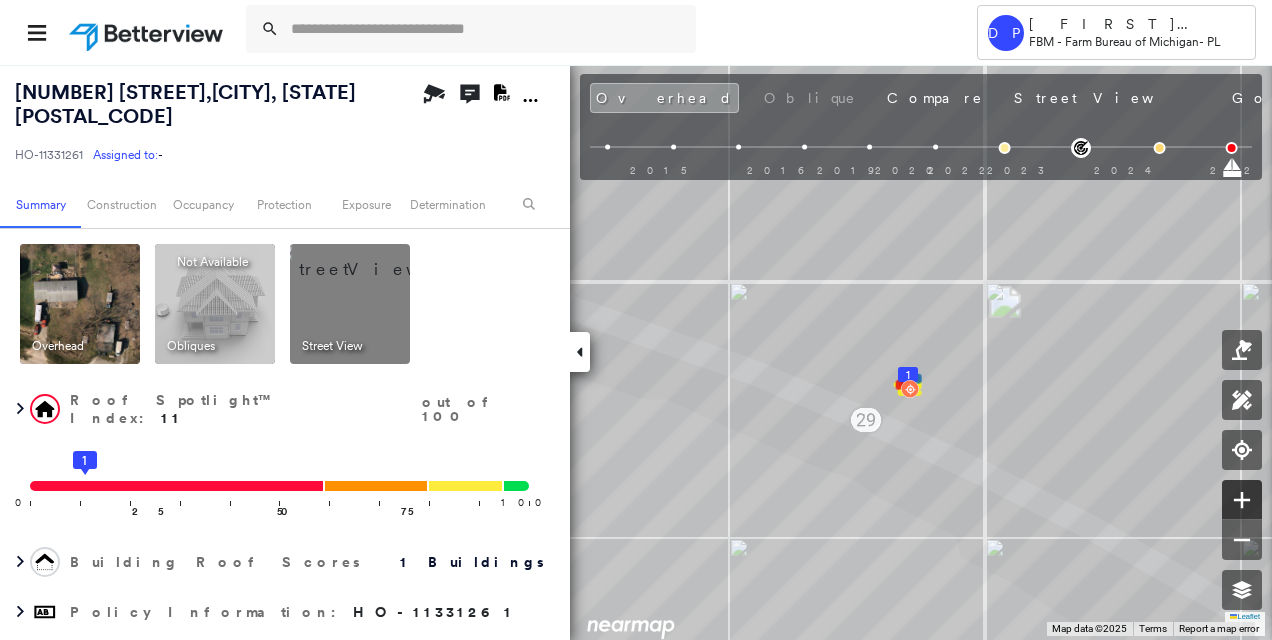 click 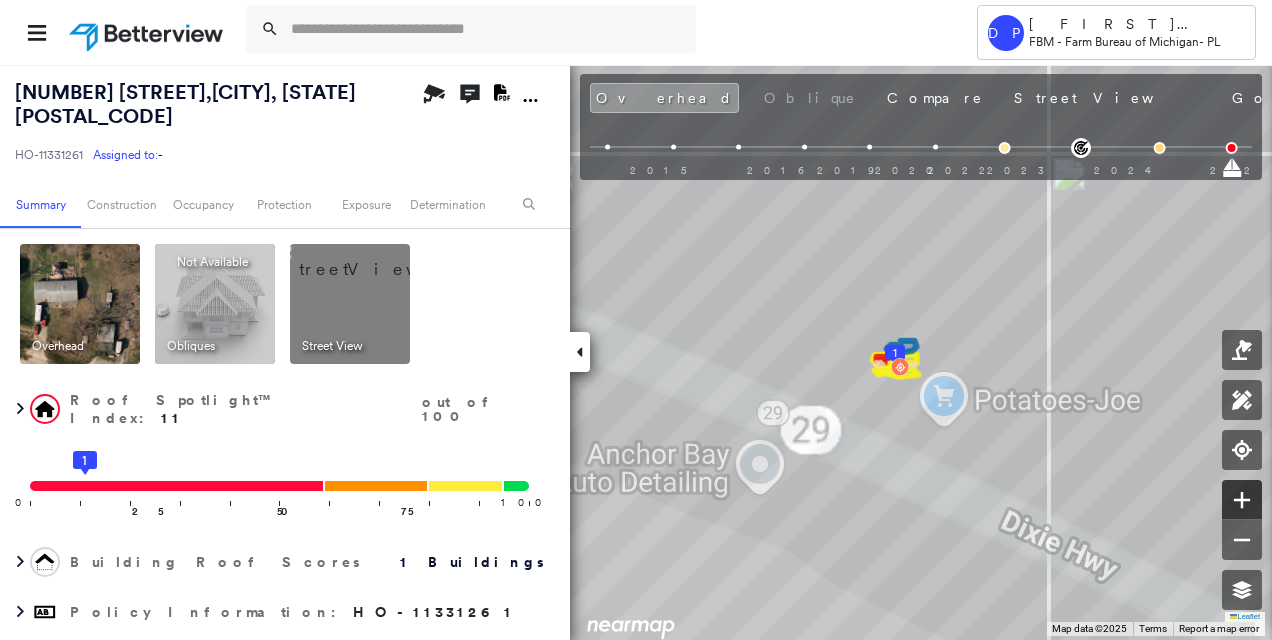 click 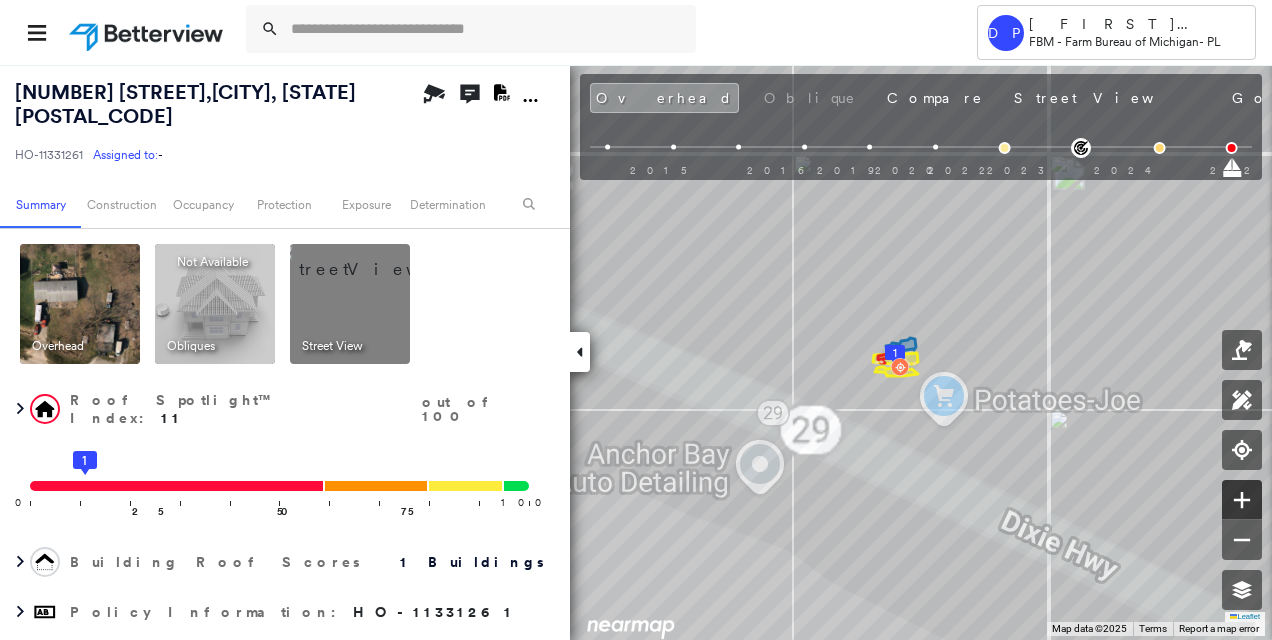 click 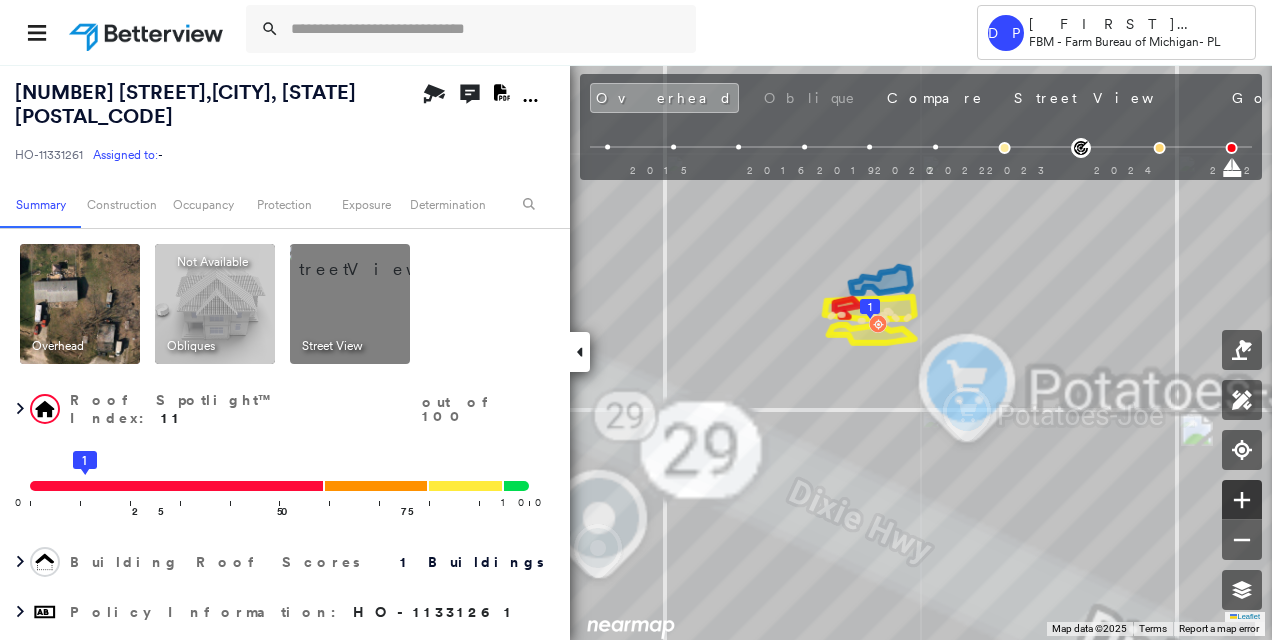click 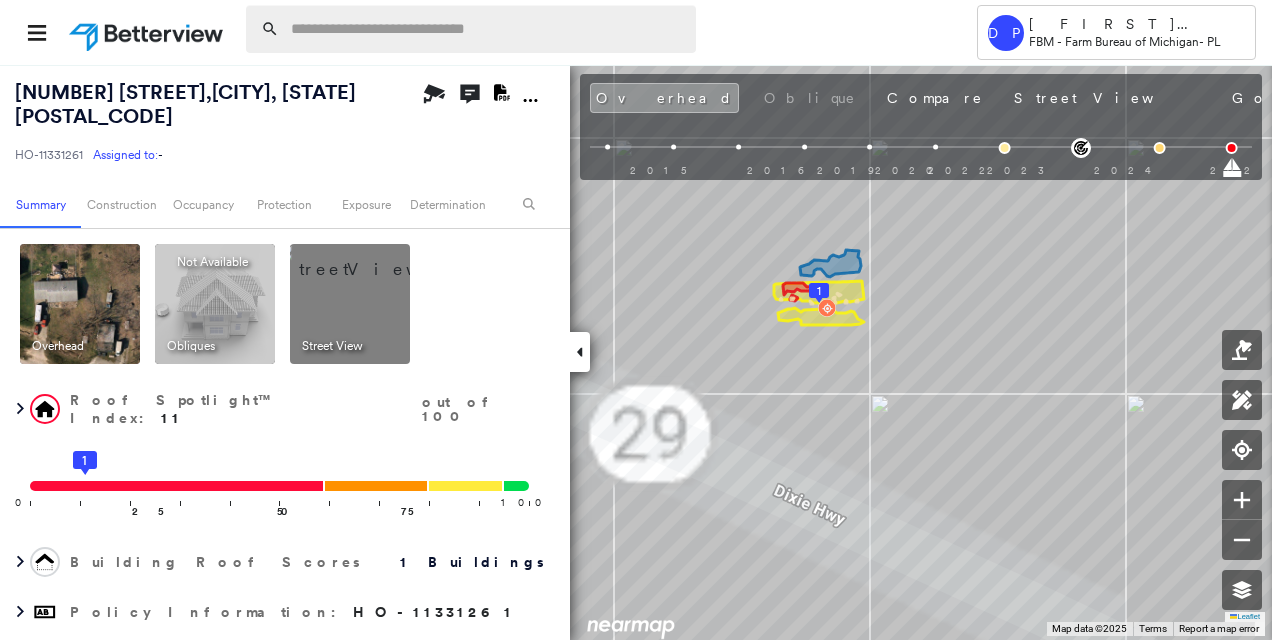 click at bounding box center [487, 29] 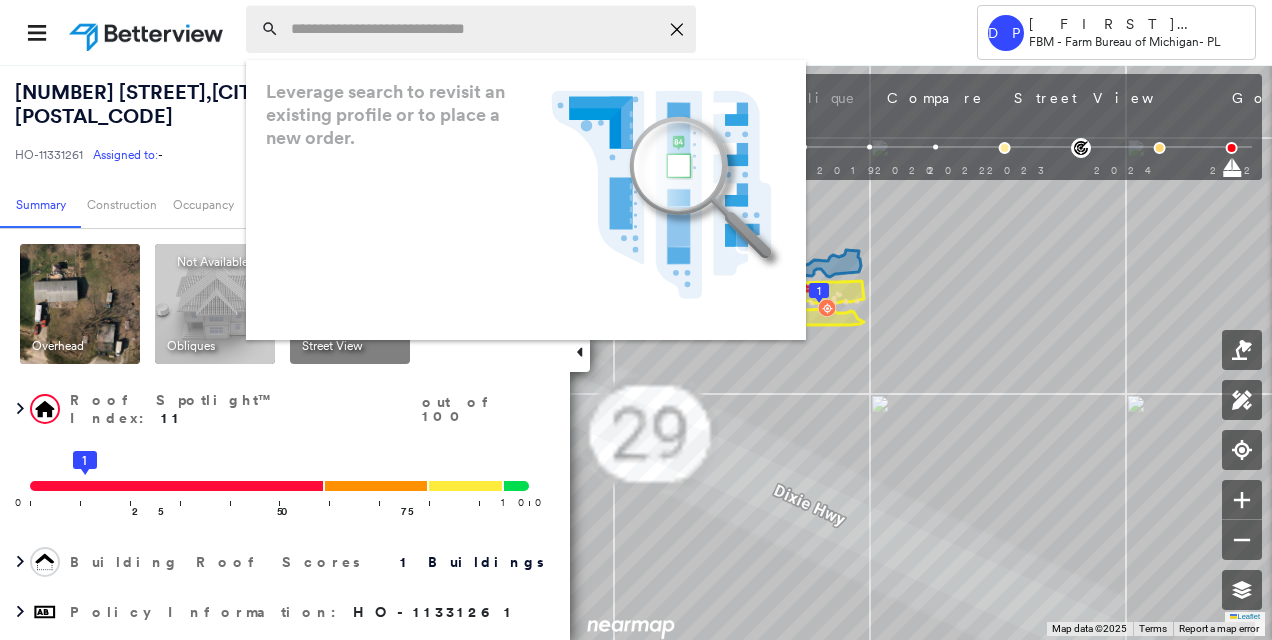 paste on "**********" 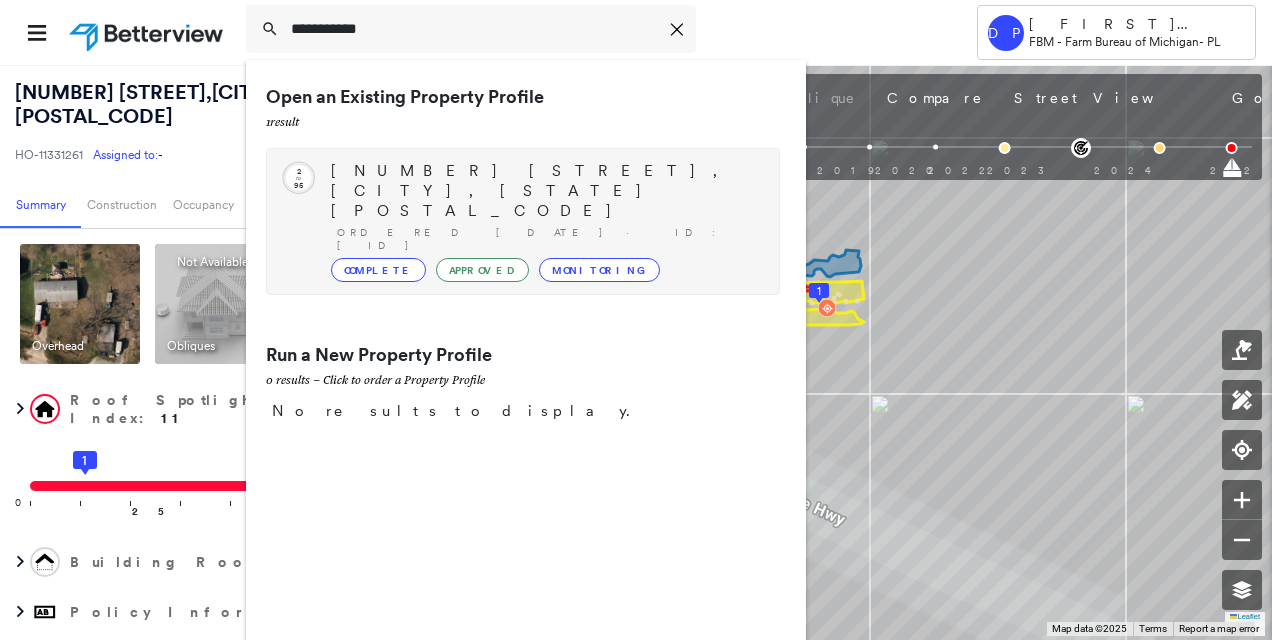 type on "**********" 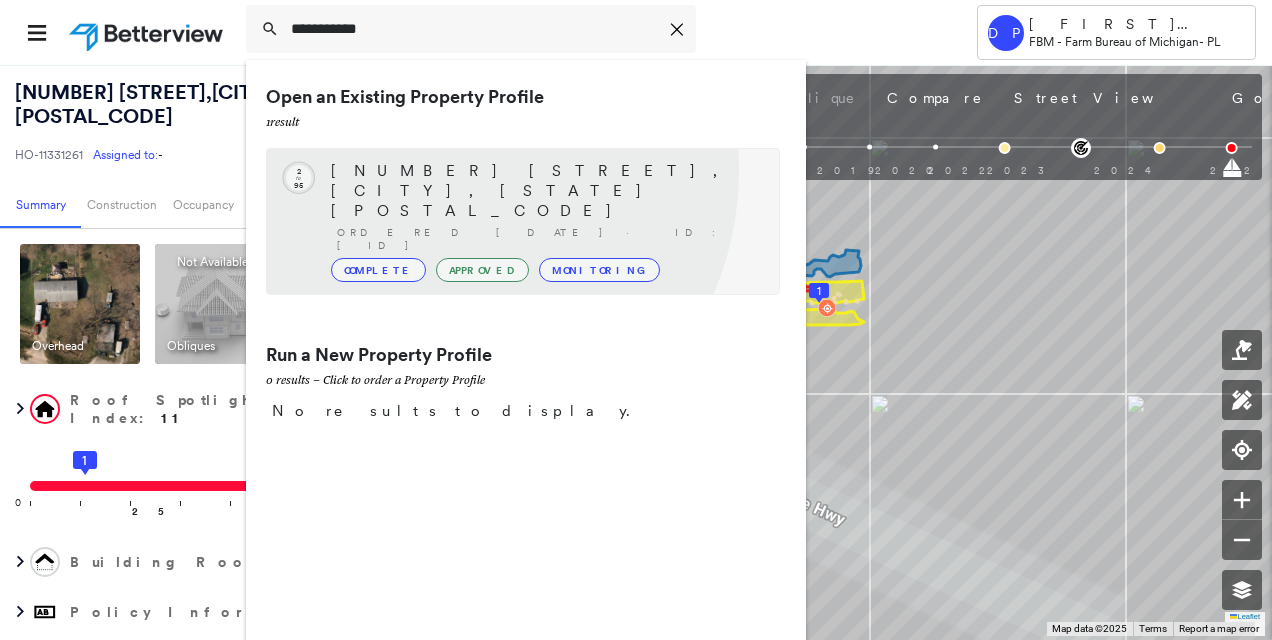 click on "[NUMBER] [STREET], [CITY], [STATE] [POSTAL_CODE]" at bounding box center (545, 191) 